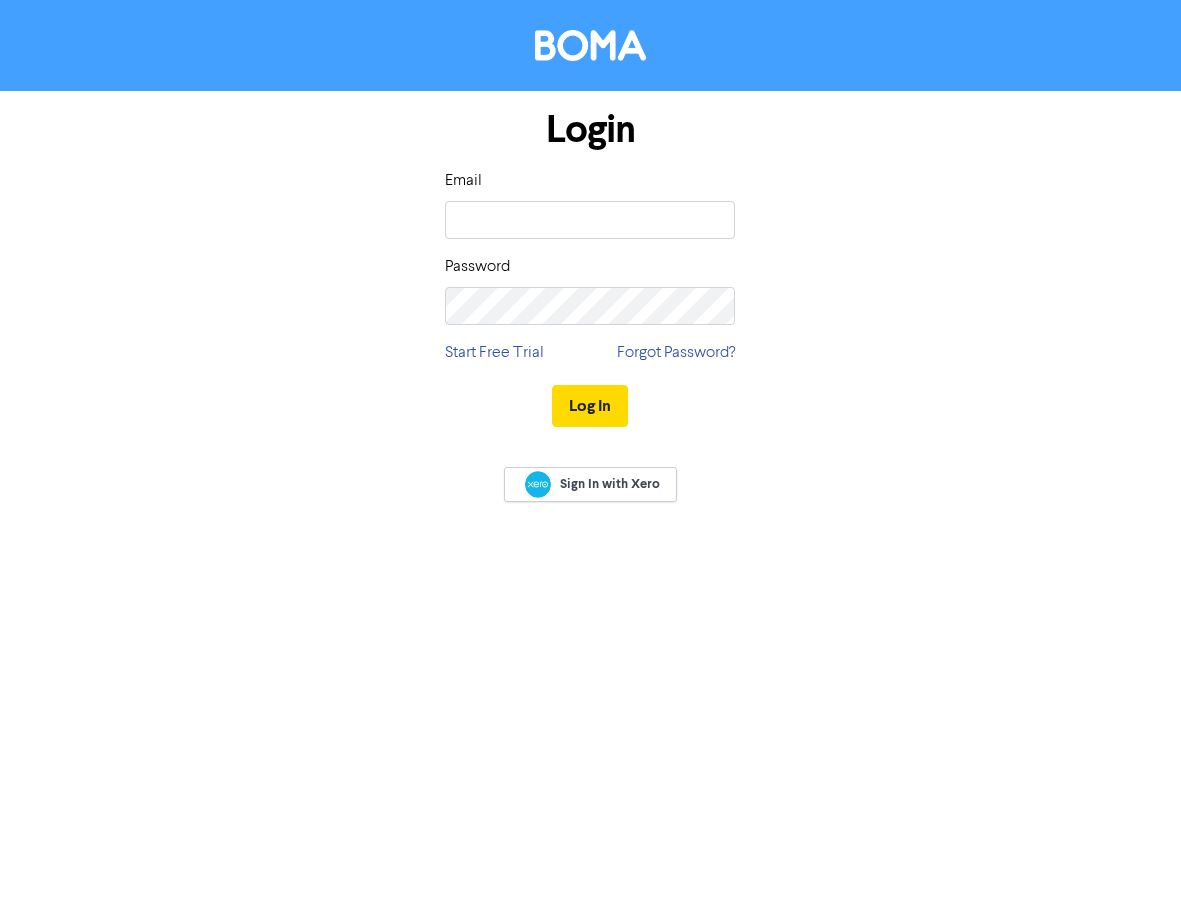 scroll, scrollTop: 0, scrollLeft: 0, axis: both 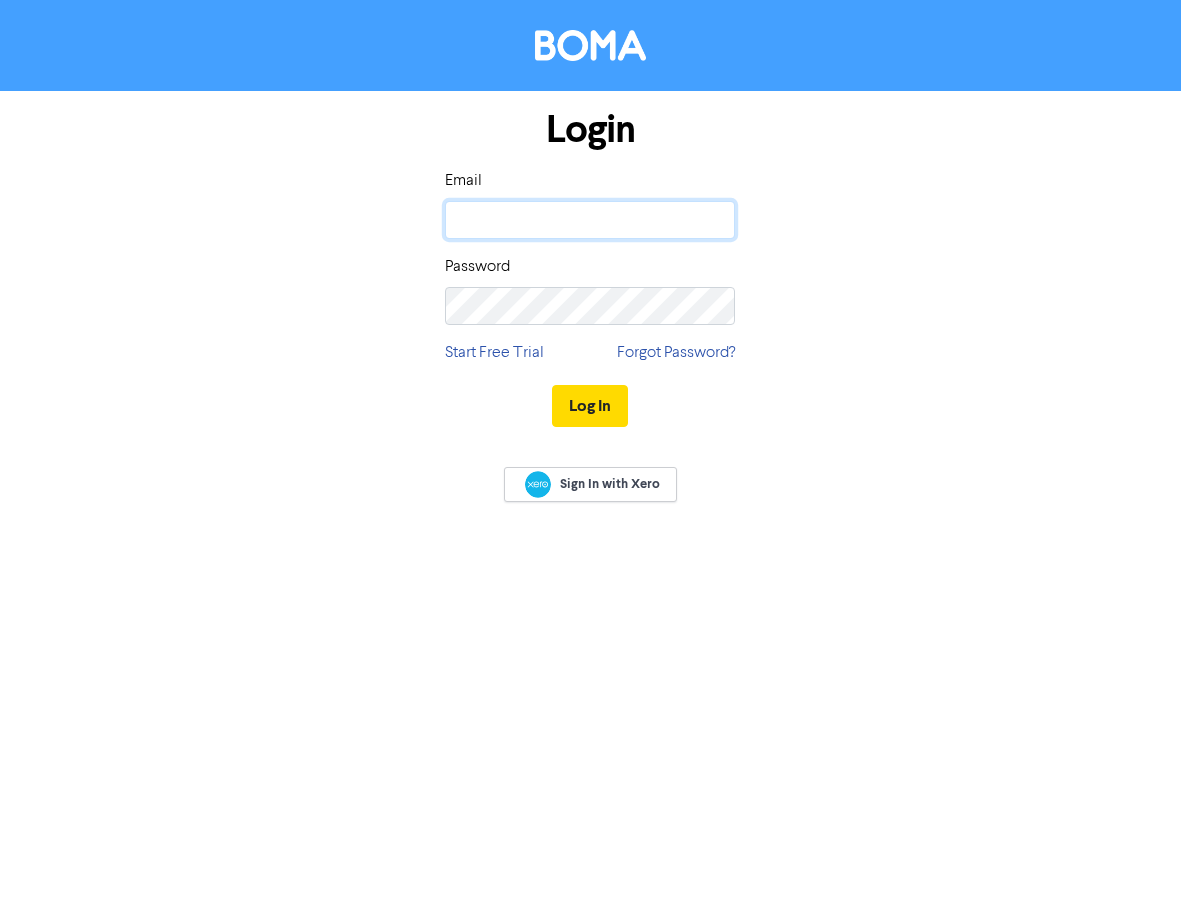click 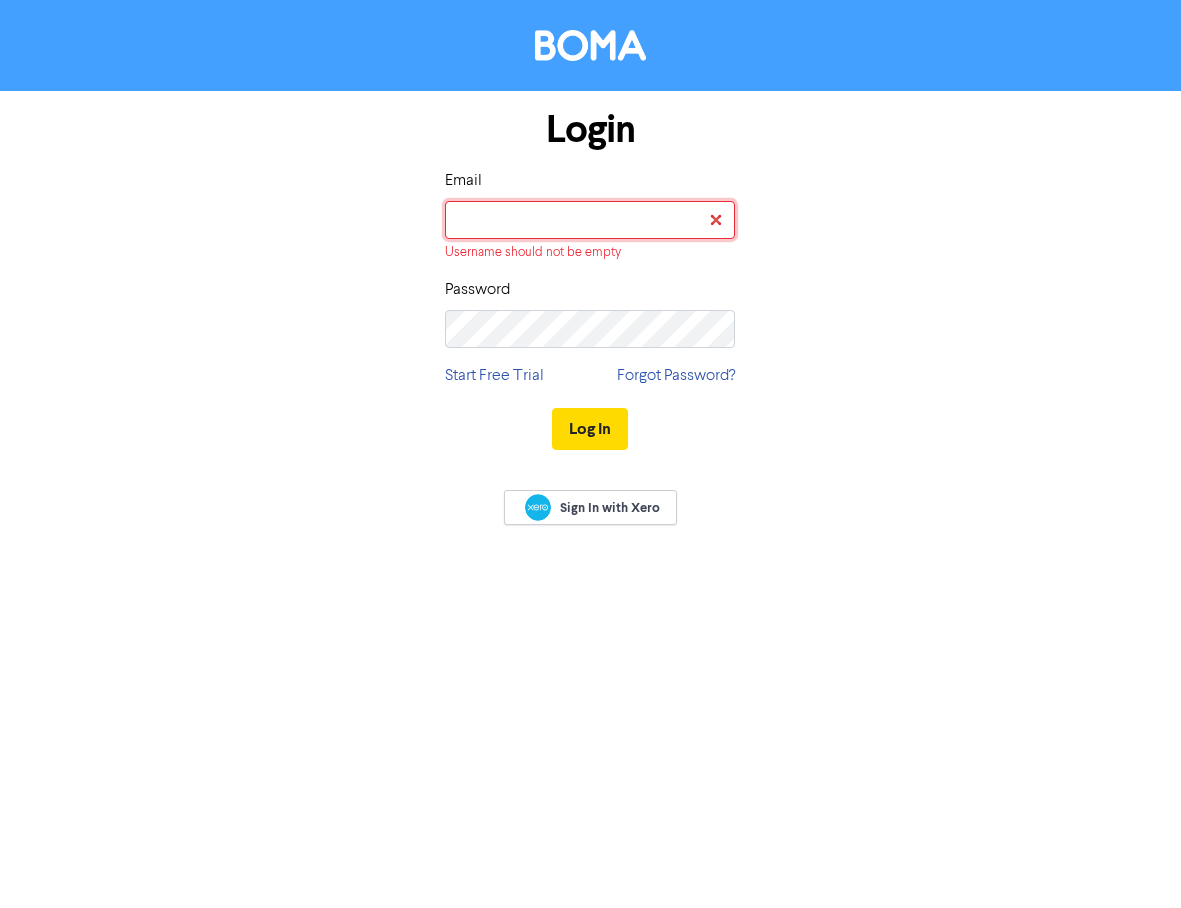 type on "[EMAIL]" 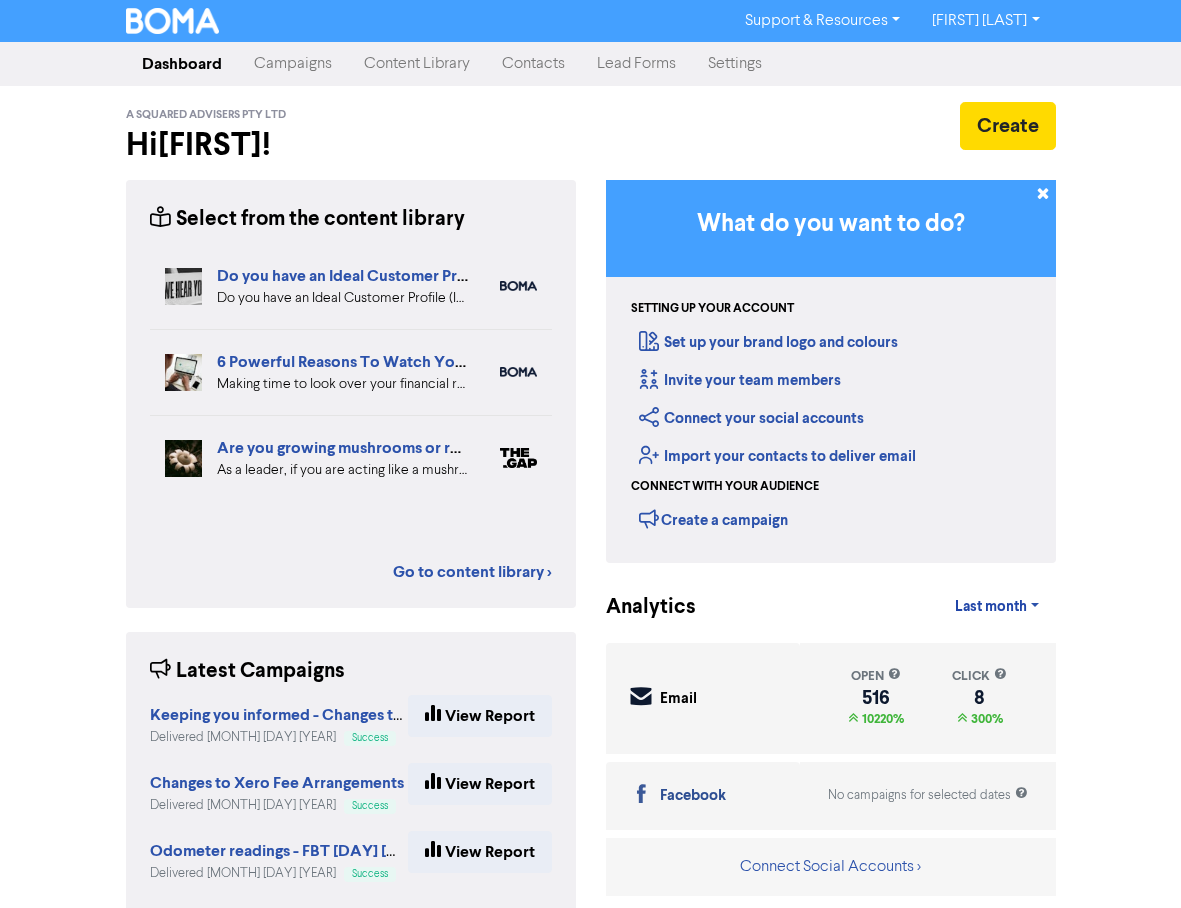 click on "Campaigns" at bounding box center (293, 64) 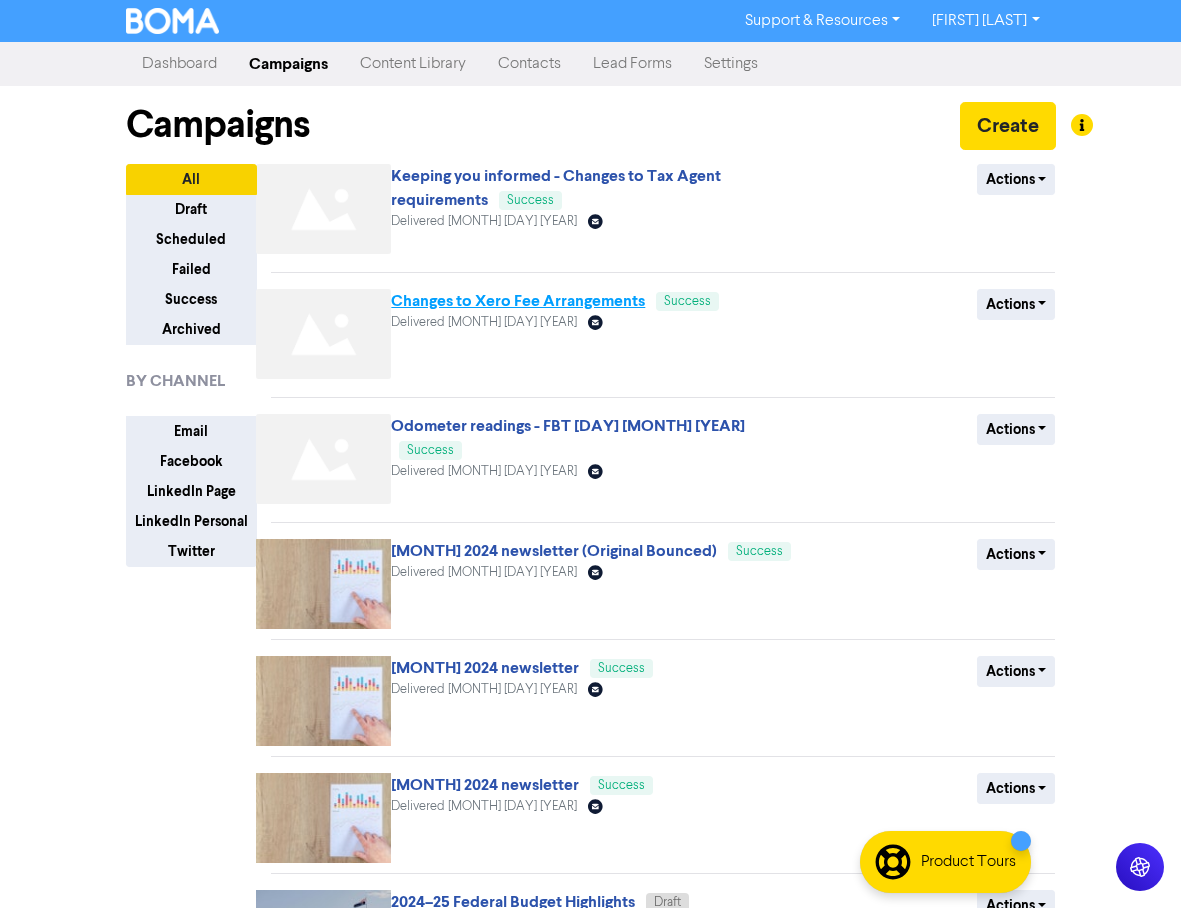 click on "Changes to Xero Fee Arrangements" at bounding box center (518, 301) 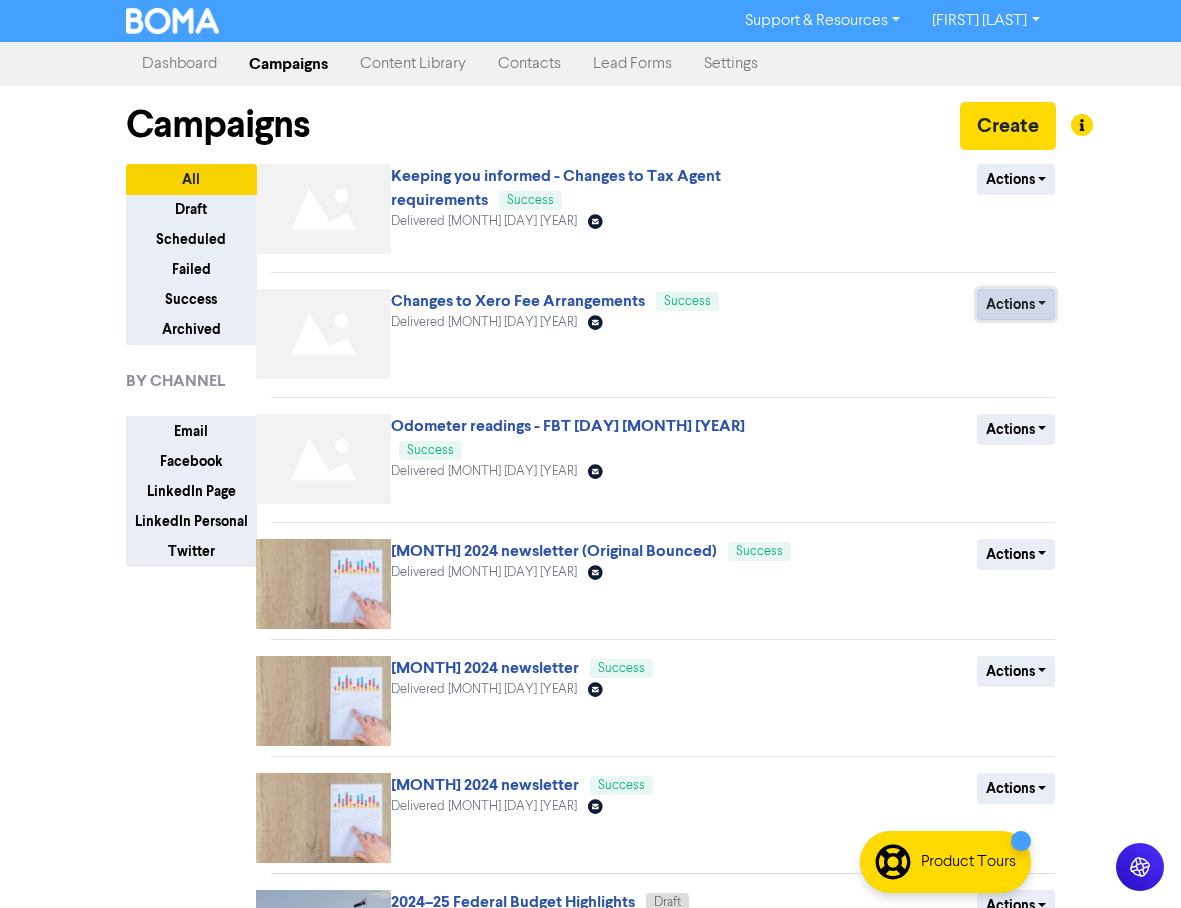 click on "Actions" at bounding box center (1016, 304) 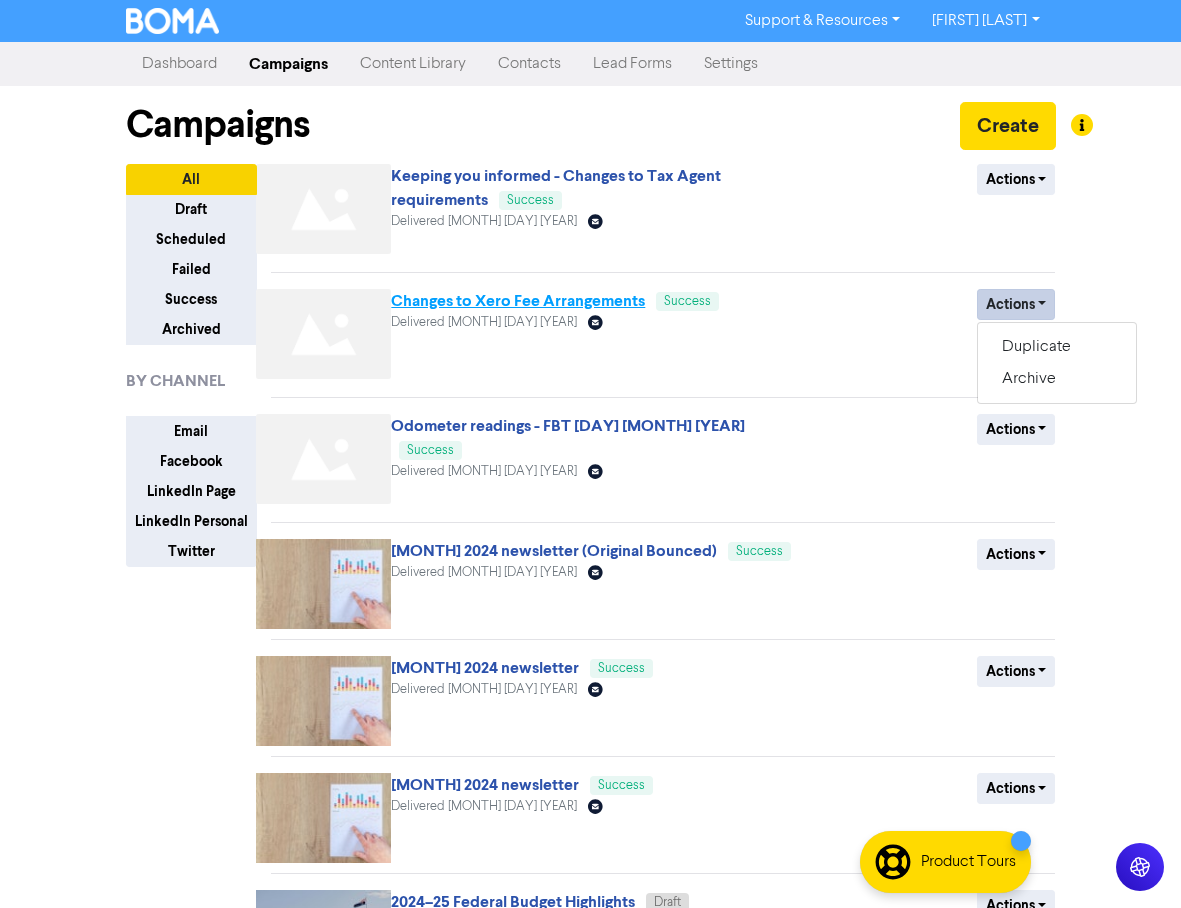 click on "Changes to Xero Fee Arrangements" at bounding box center (518, 301) 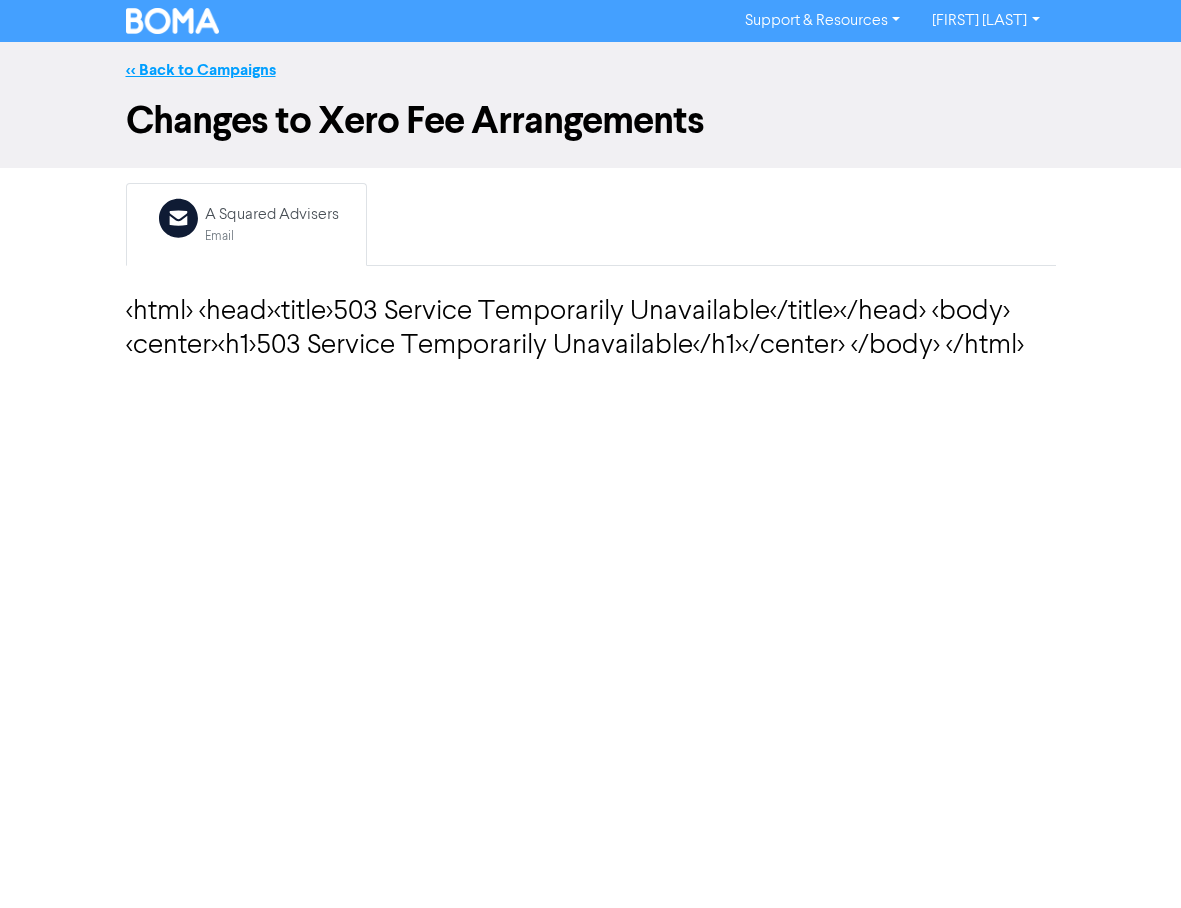 click on "<< Back to Campaigns" at bounding box center [201, 70] 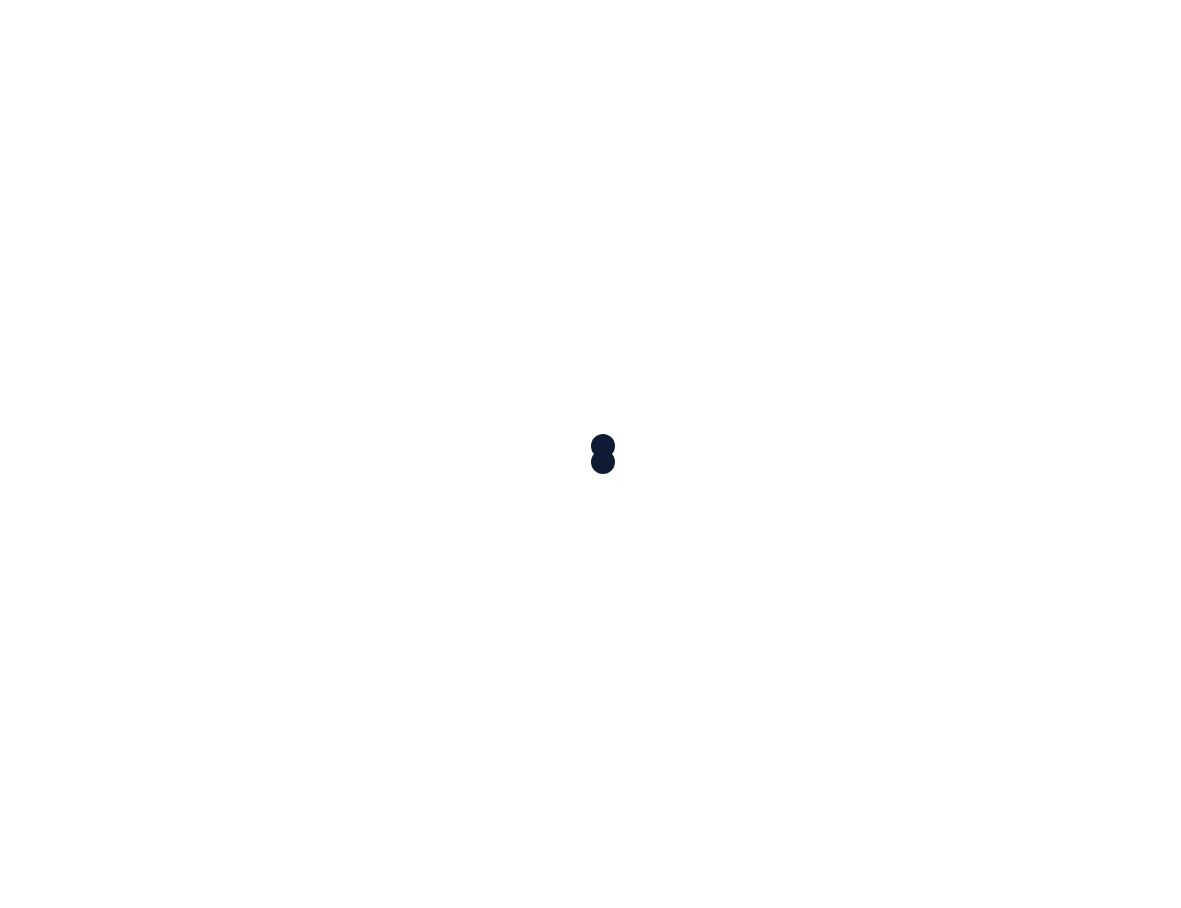 scroll, scrollTop: 0, scrollLeft: 0, axis: both 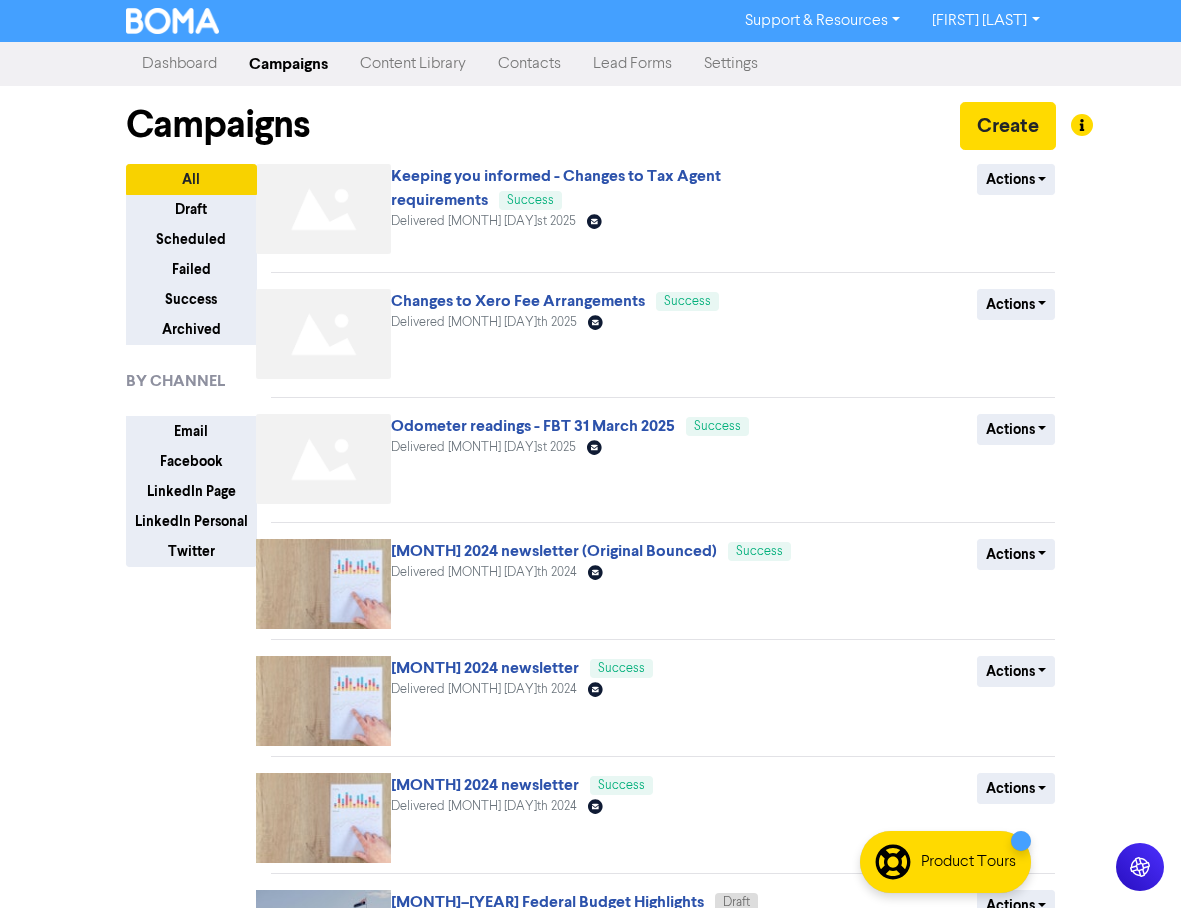 click 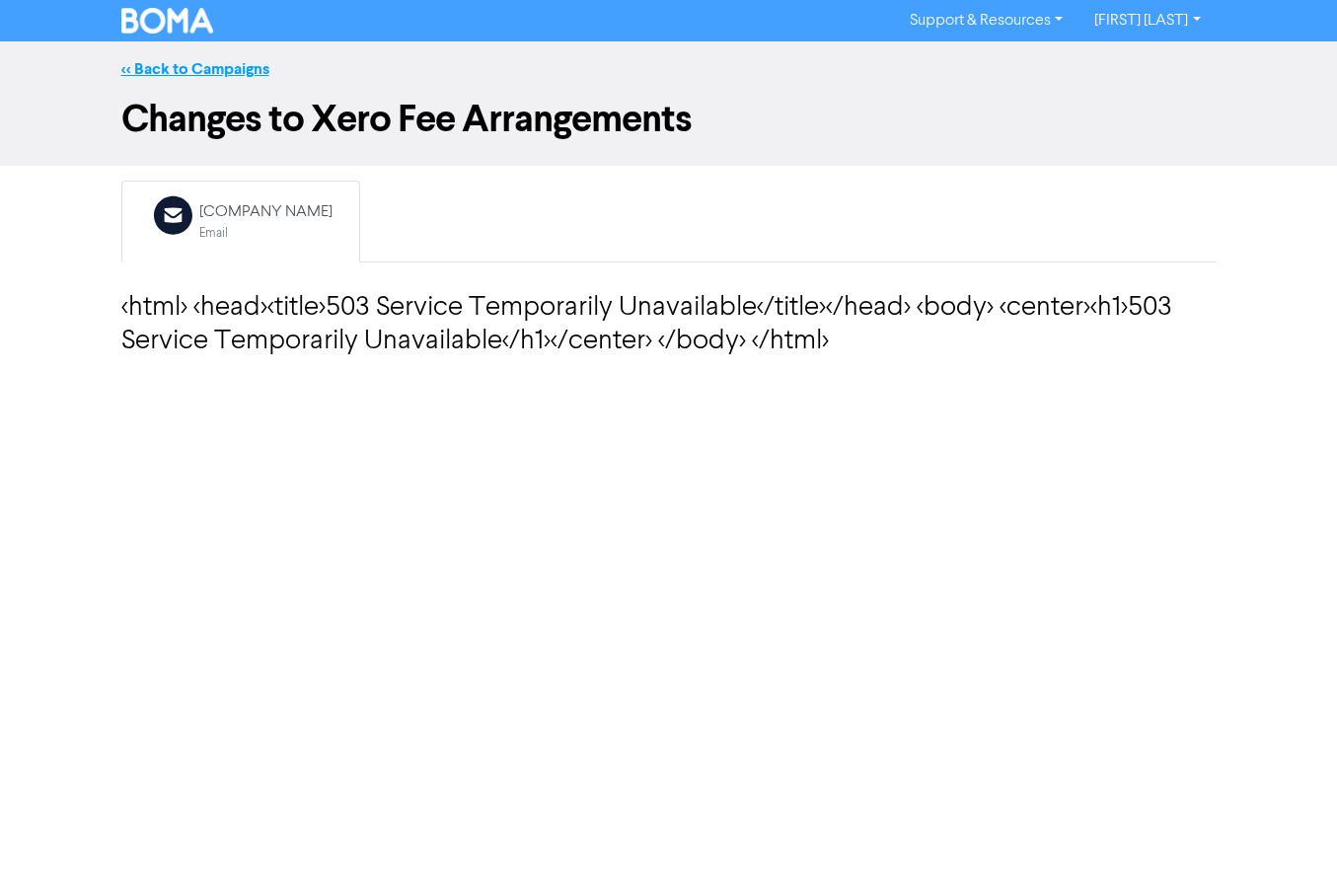 click on "<< Back to Campaigns" at bounding box center [195, 69] 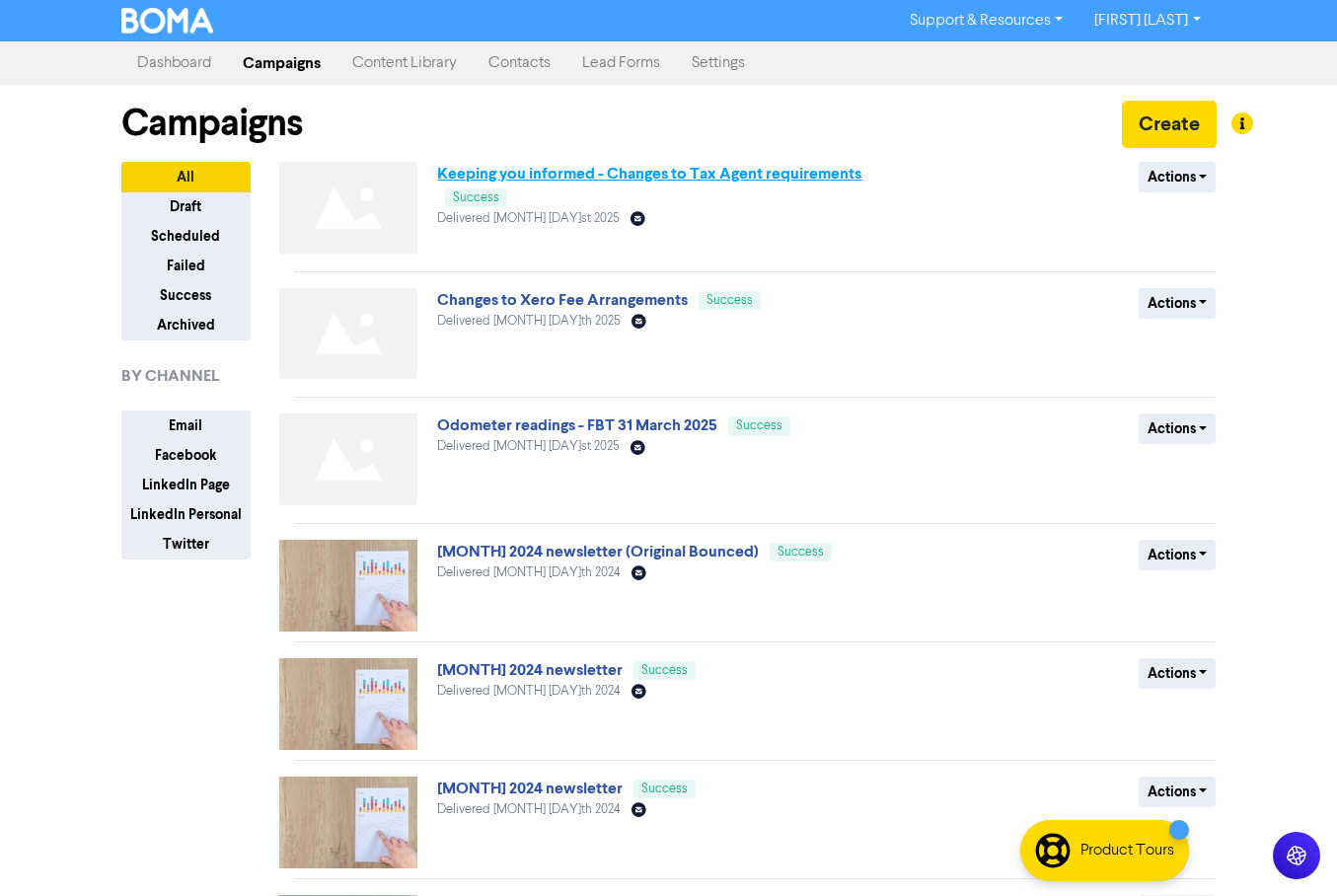 click on "Keeping you informed - Changes to Tax Agent requirements" at bounding box center (649, 174) 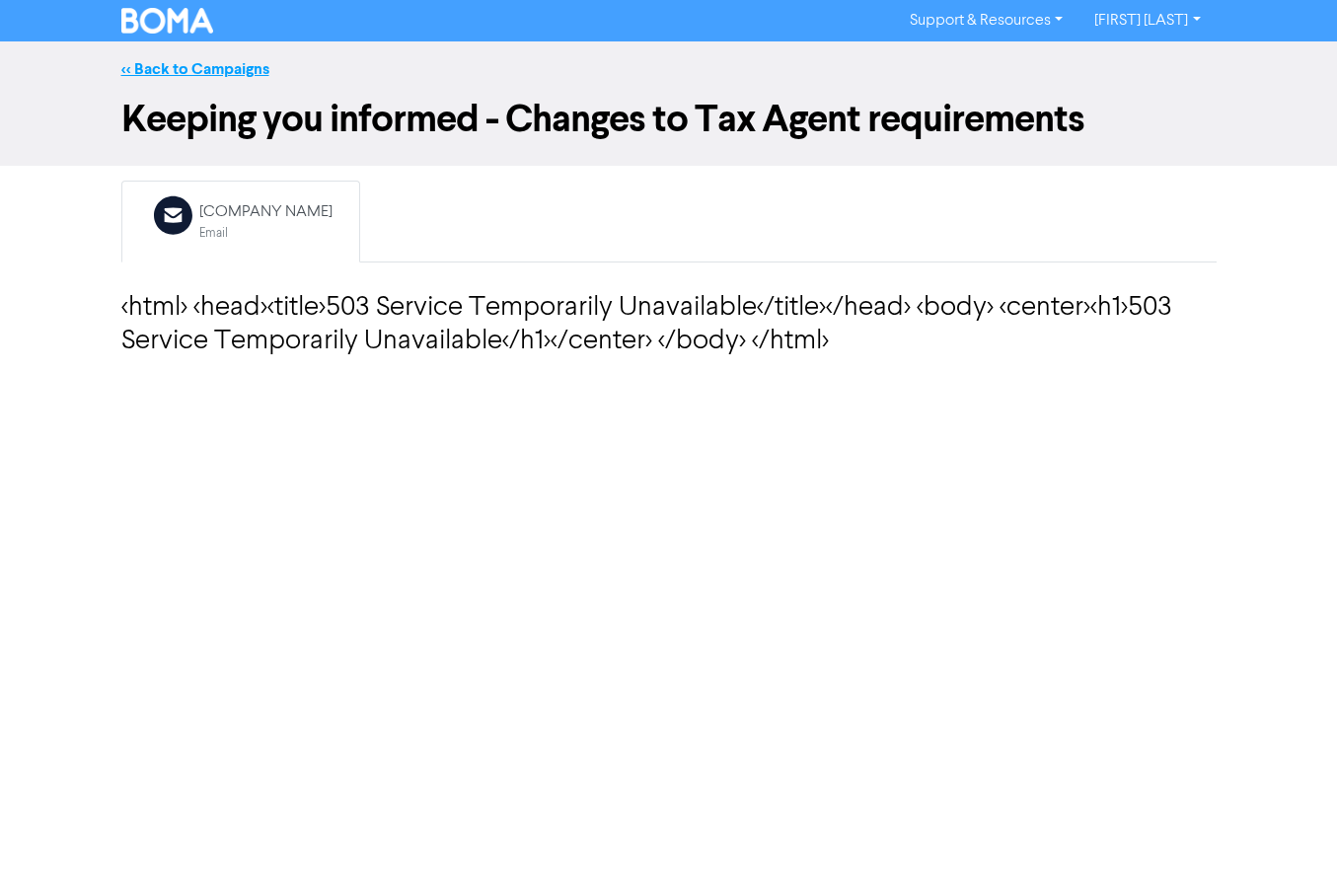 click on "<< Back to Campaigns" at bounding box center (195, 69) 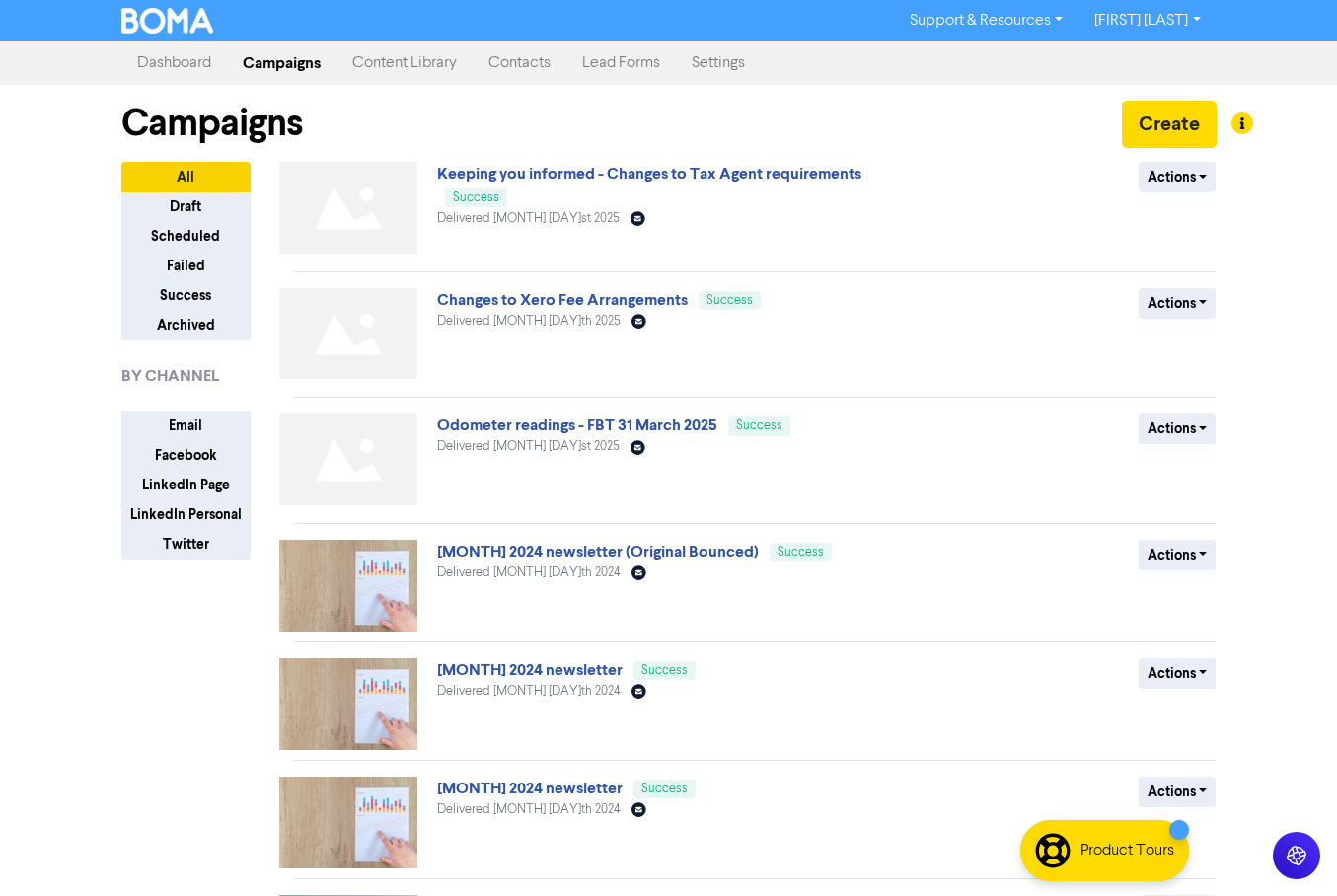 click on "Contacts" at bounding box center (519, 63) 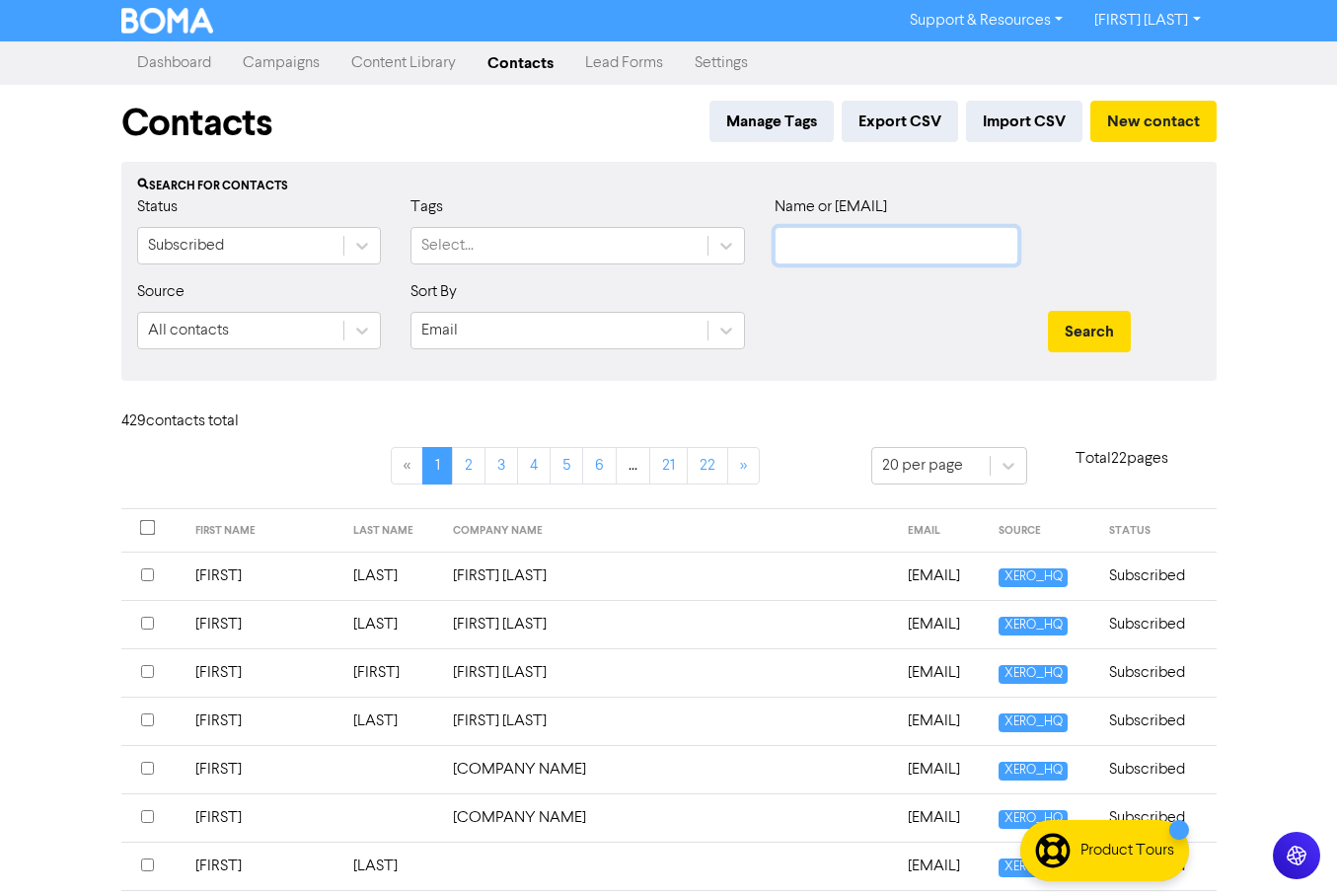 click 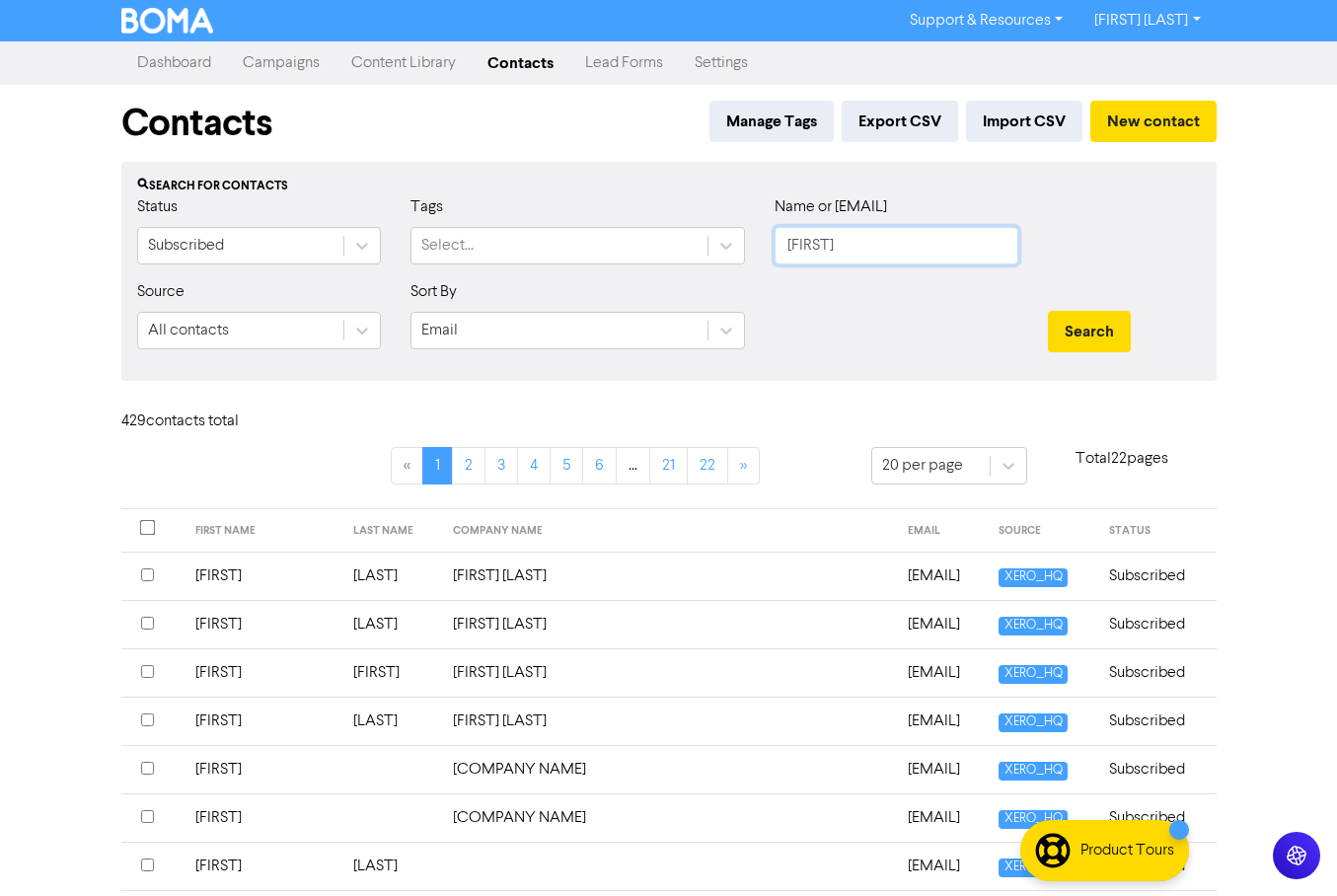 type on "[FIRST]" 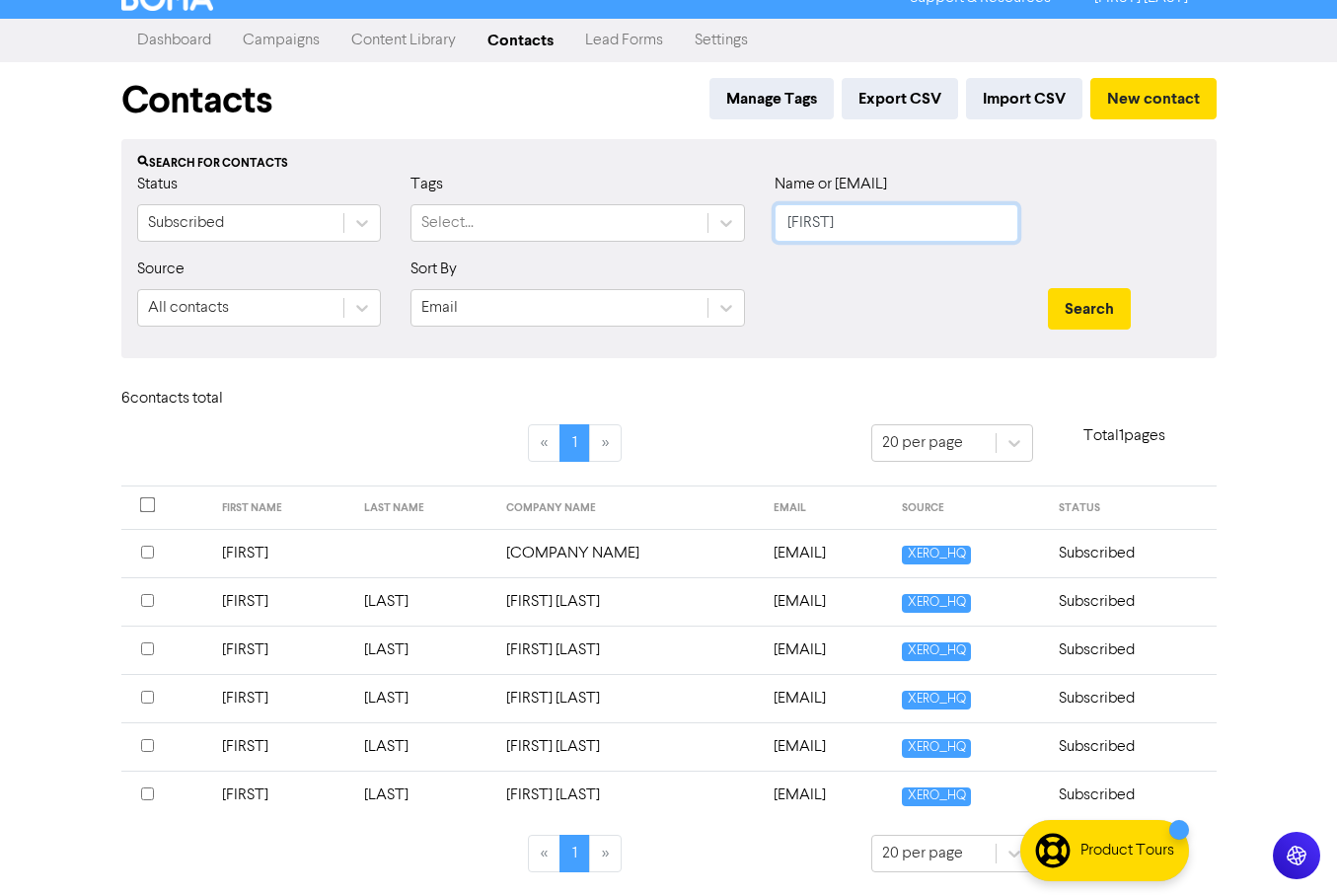 scroll, scrollTop: 60, scrollLeft: 0, axis: vertical 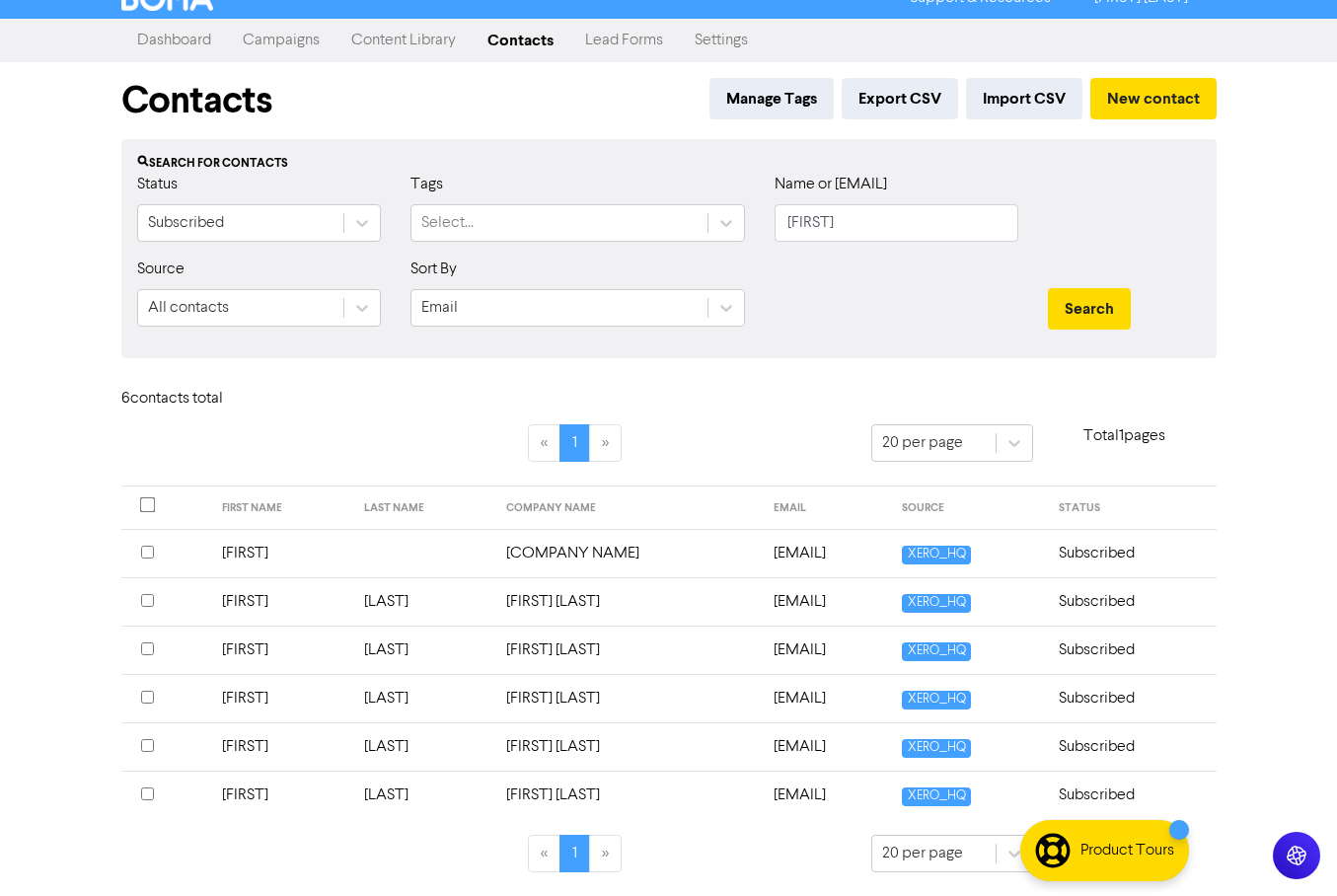 click on "[FIRST] [LAST]" at bounding box center (628, 746) 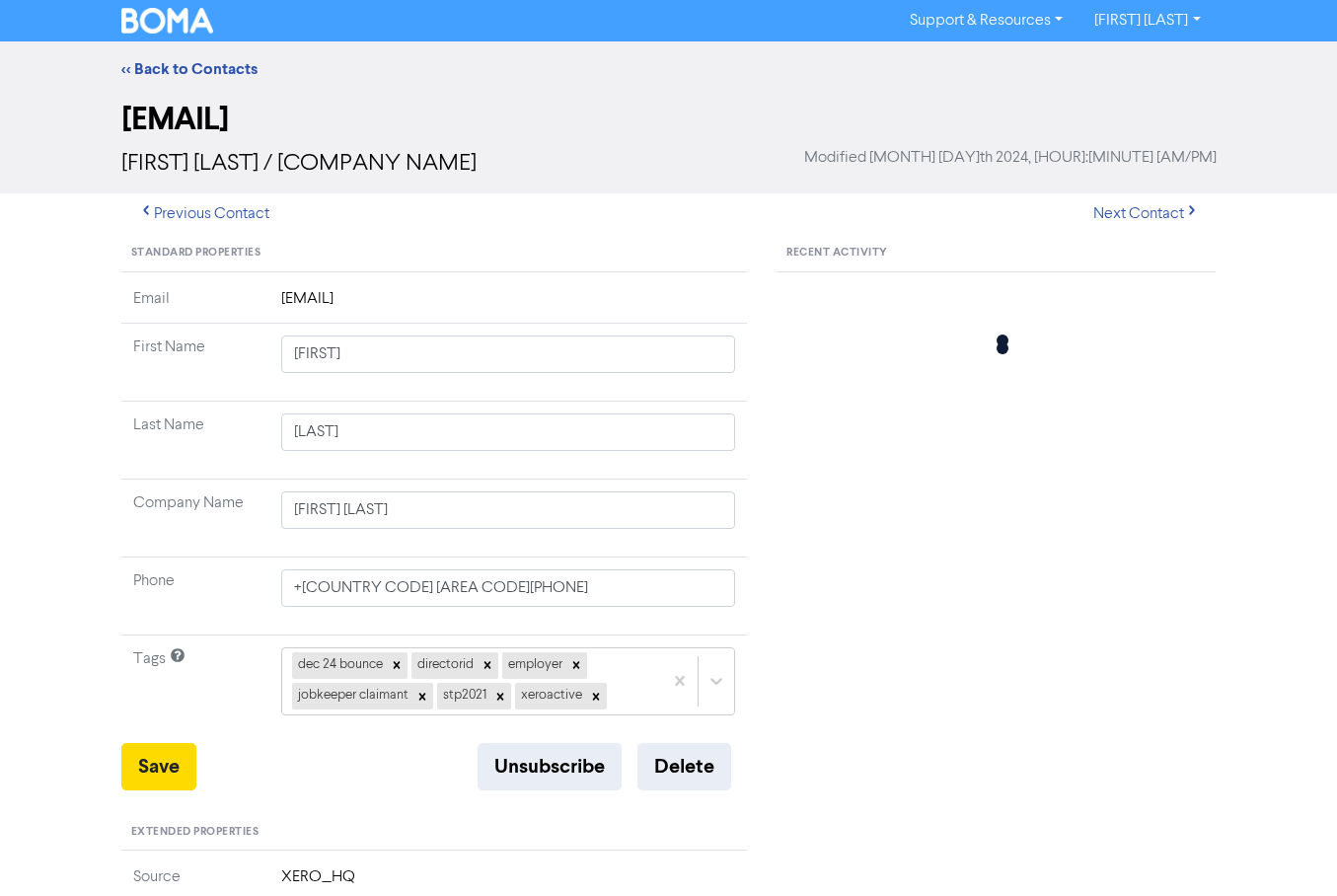type 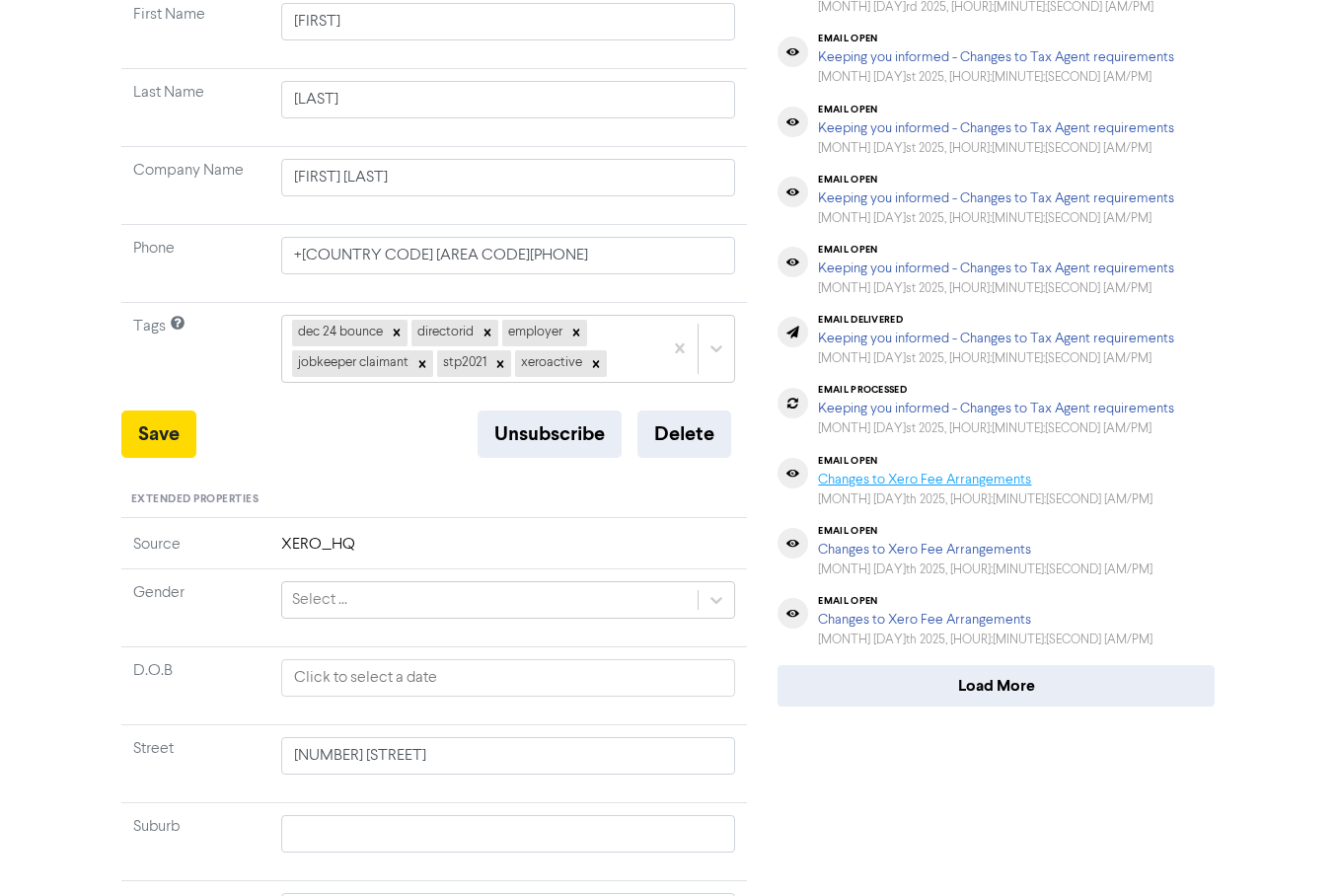 scroll, scrollTop: 336, scrollLeft: 0, axis: vertical 